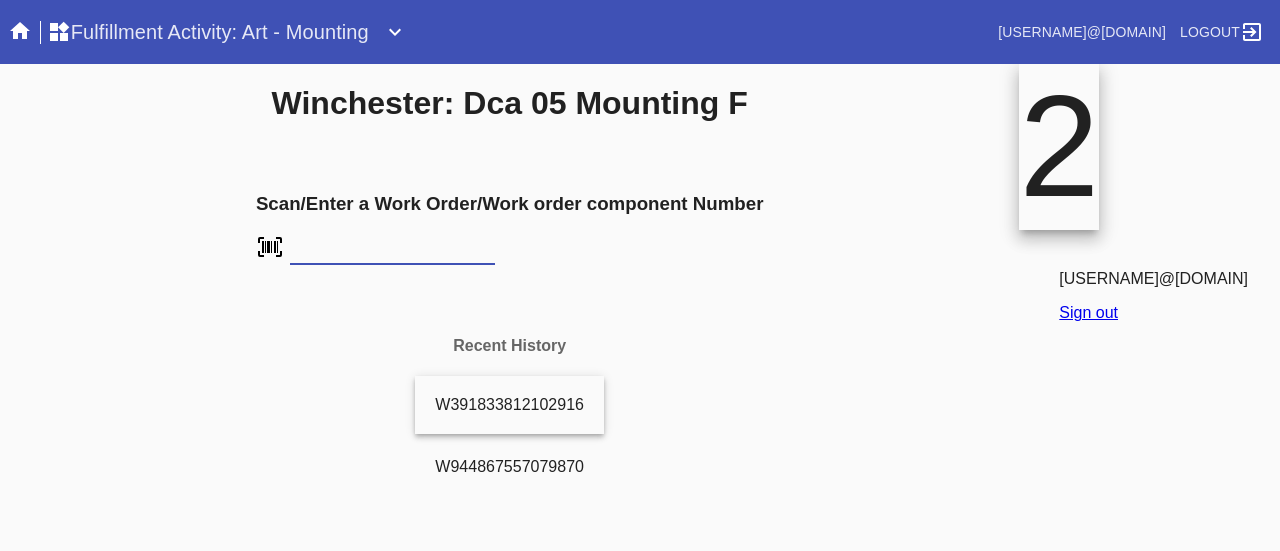 scroll, scrollTop: 0, scrollLeft: 0, axis: both 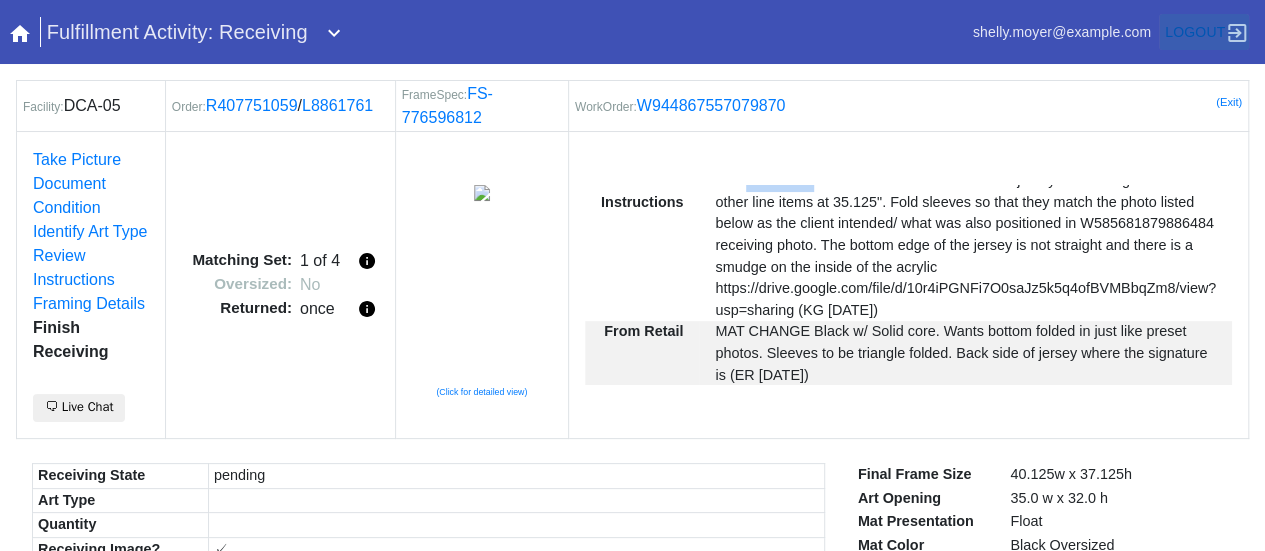 click on "Logout" at bounding box center (1195, 32) 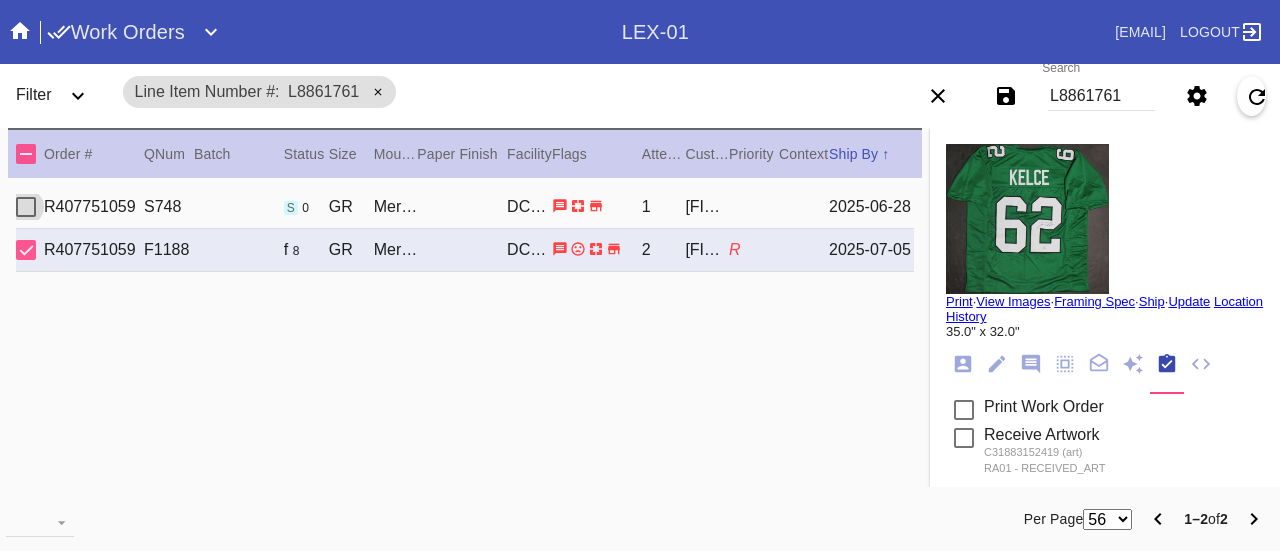 scroll, scrollTop: 0, scrollLeft: 0, axis: both 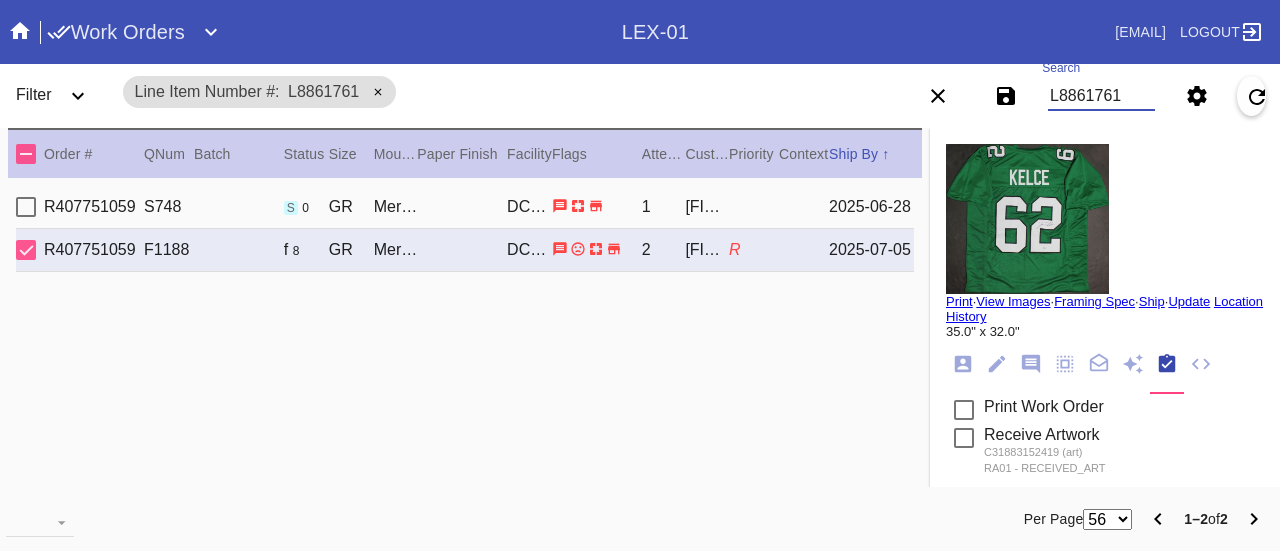 drag, startPoint x: 1140, startPoint y: 95, endPoint x: 870, endPoint y: 75, distance: 270.73972 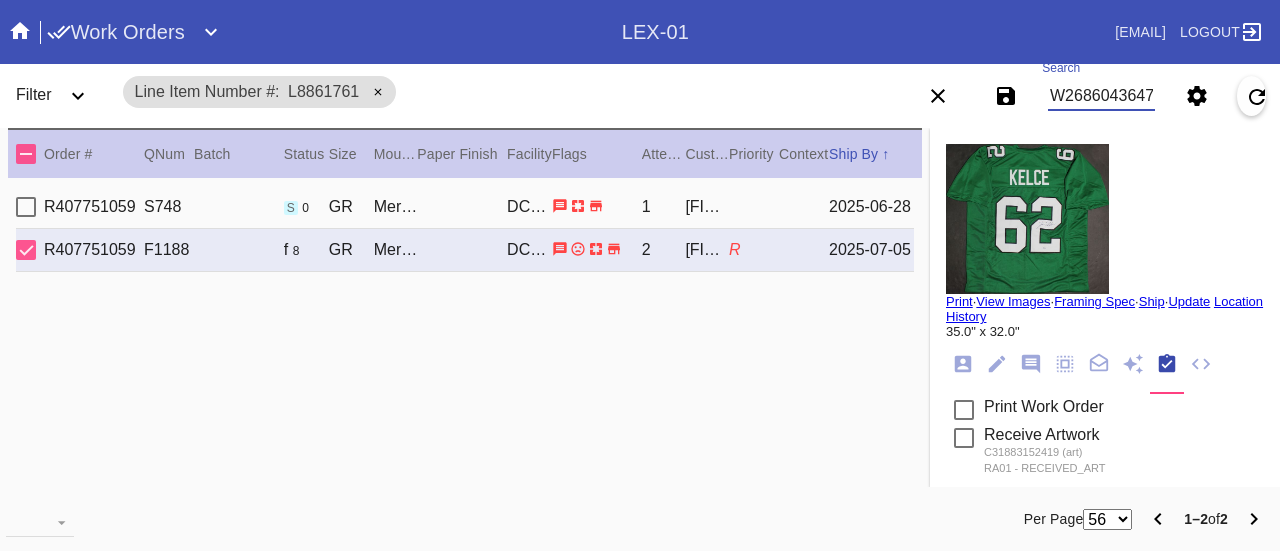 scroll, scrollTop: 0, scrollLeft: 45, axis: horizontal 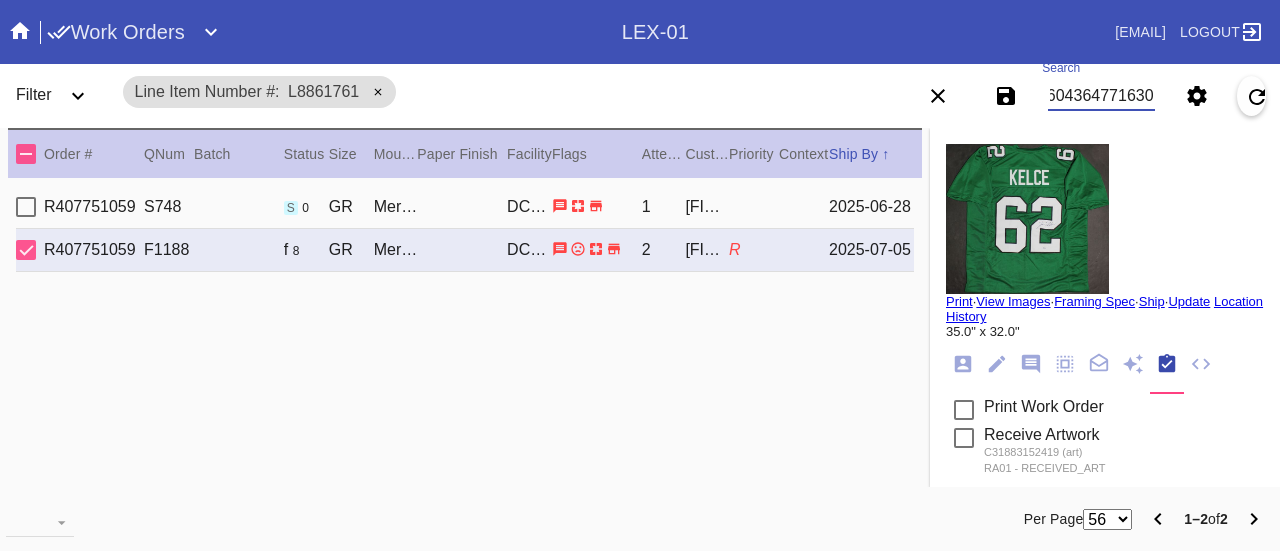 type on "W268604364771630" 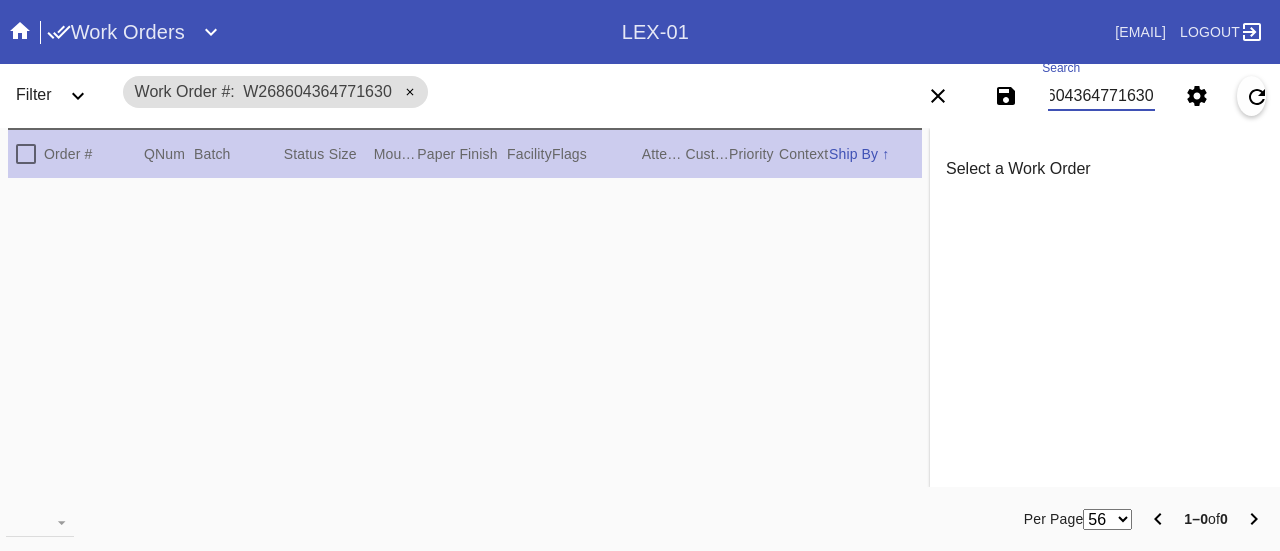 scroll, scrollTop: 0, scrollLeft: 0, axis: both 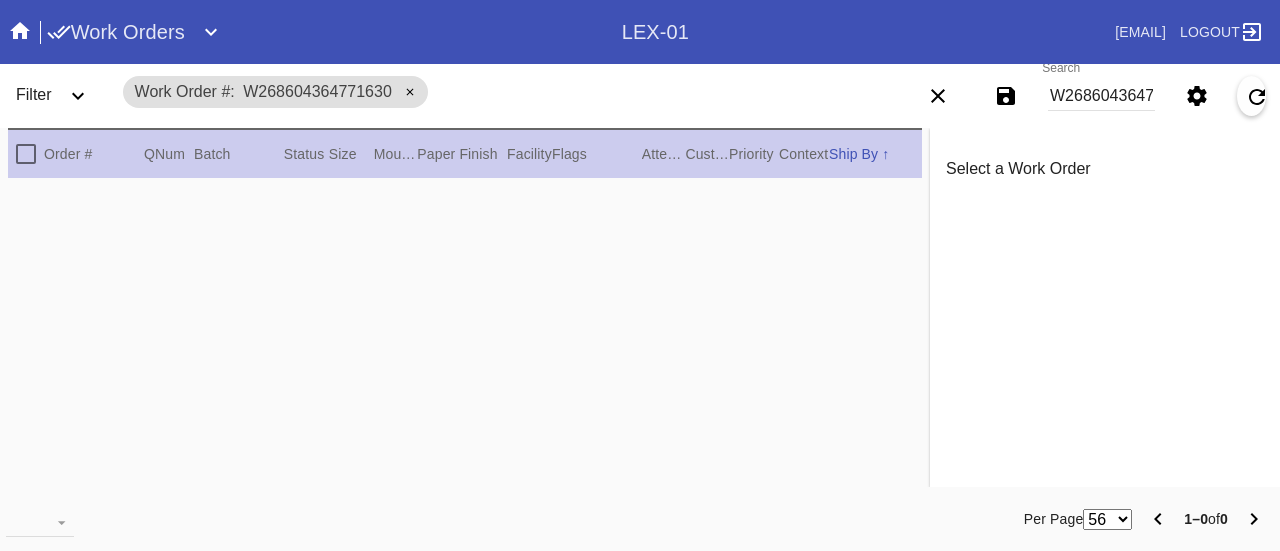 click on "Order #  QNum Batch  Status
Size
↑
↓
Moulding / Mat Paper Finish  Facility Flags Attempt Customer
Priority
↑
↓
Context
Ship By
↑
↓" at bounding box center [465, 153] 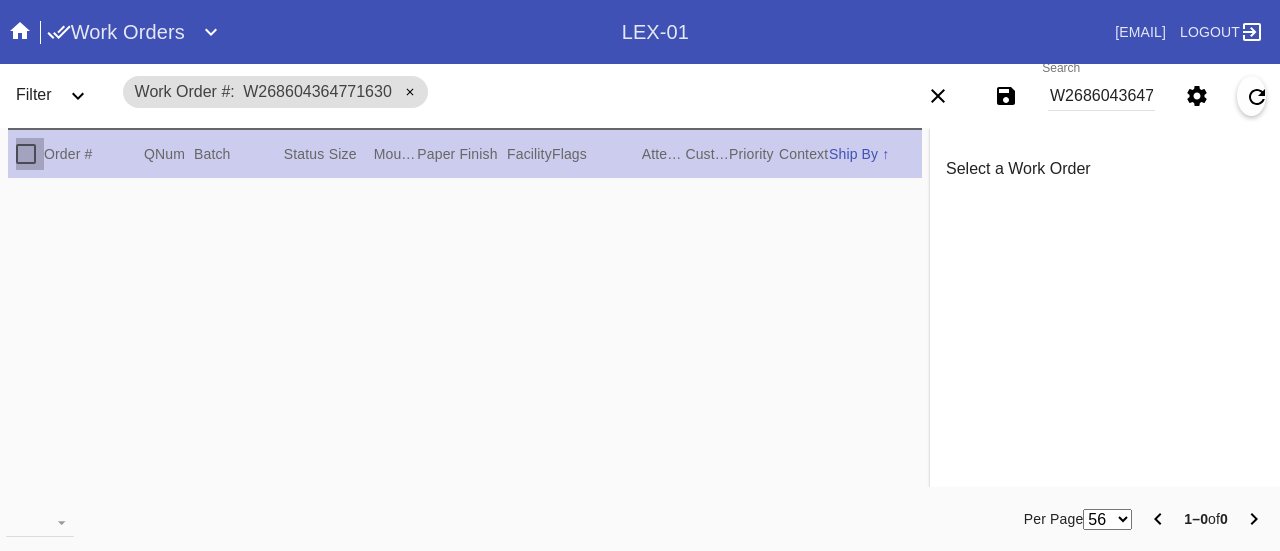 click at bounding box center [26, 154] 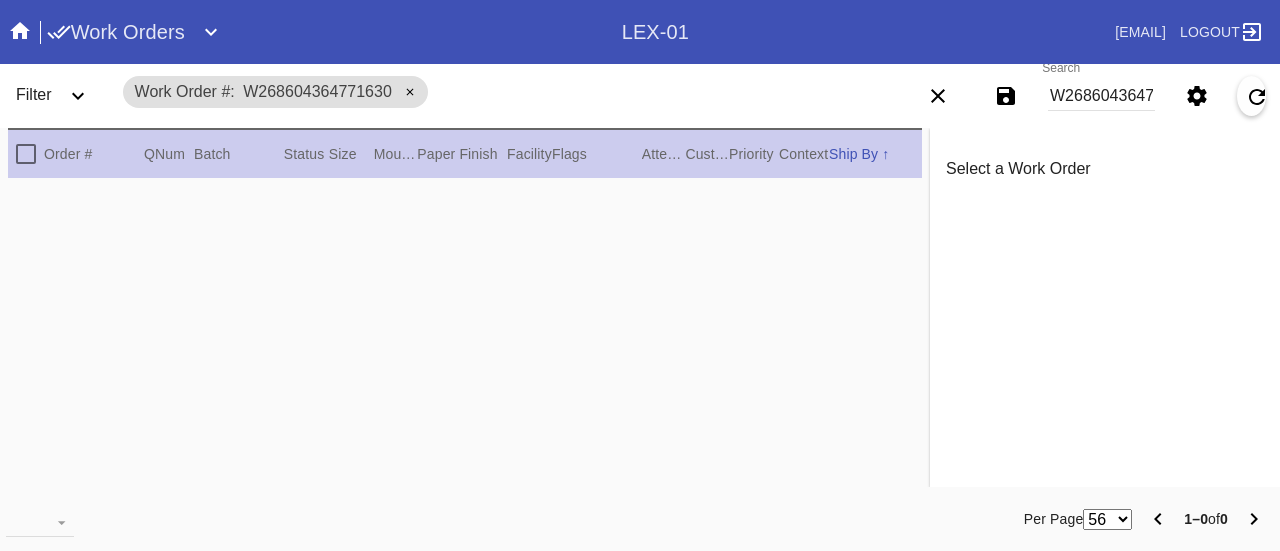 click at bounding box center (26, 154) 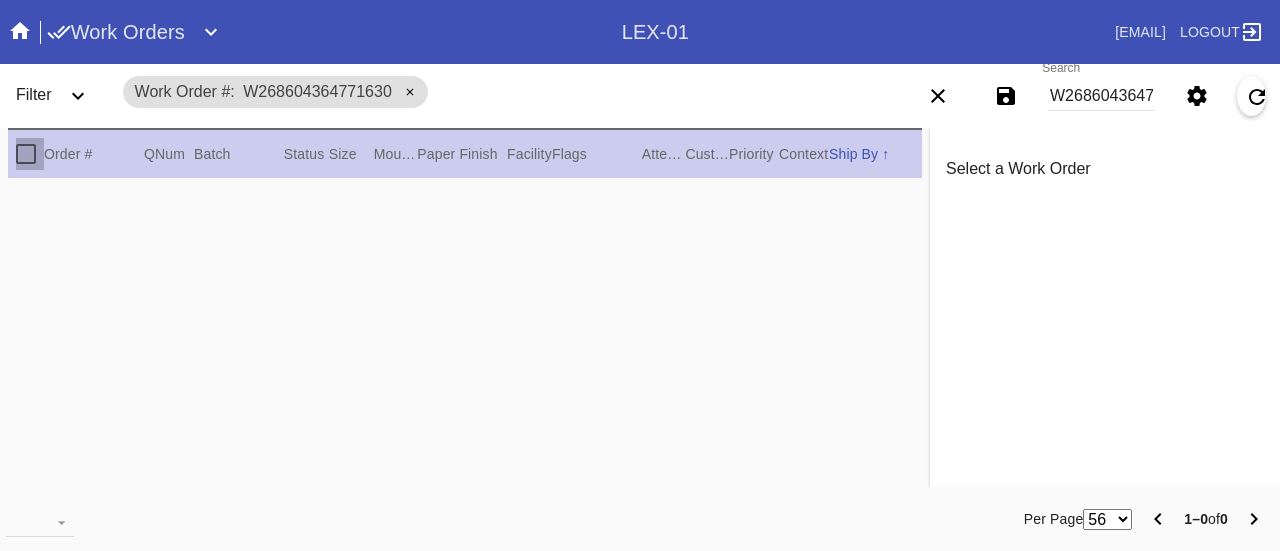 click at bounding box center (26, 154) 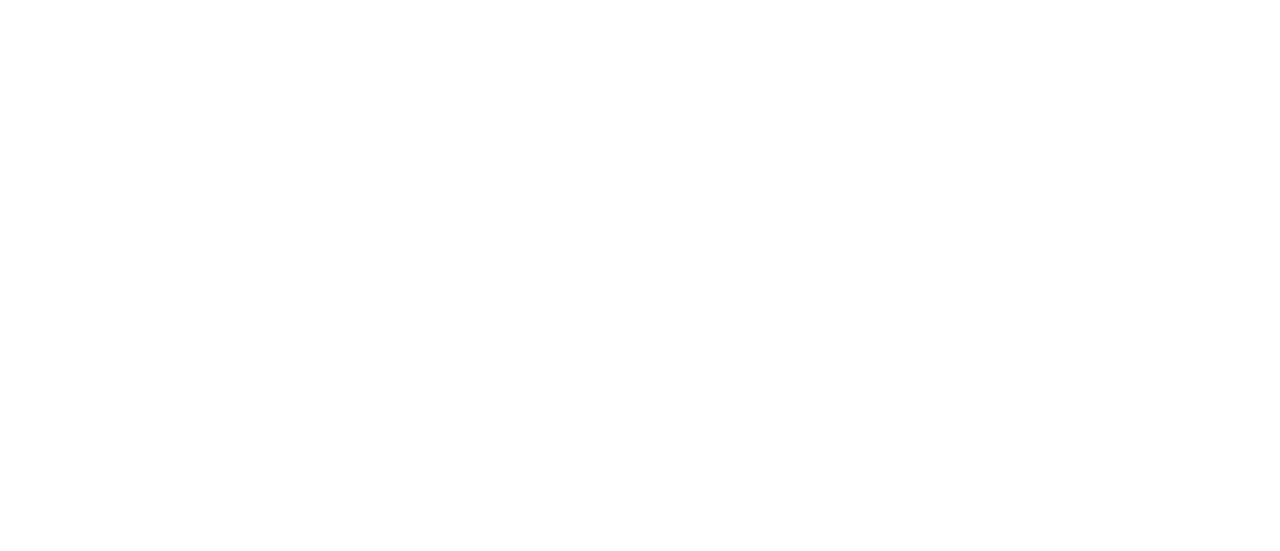 scroll, scrollTop: 0, scrollLeft: 0, axis: both 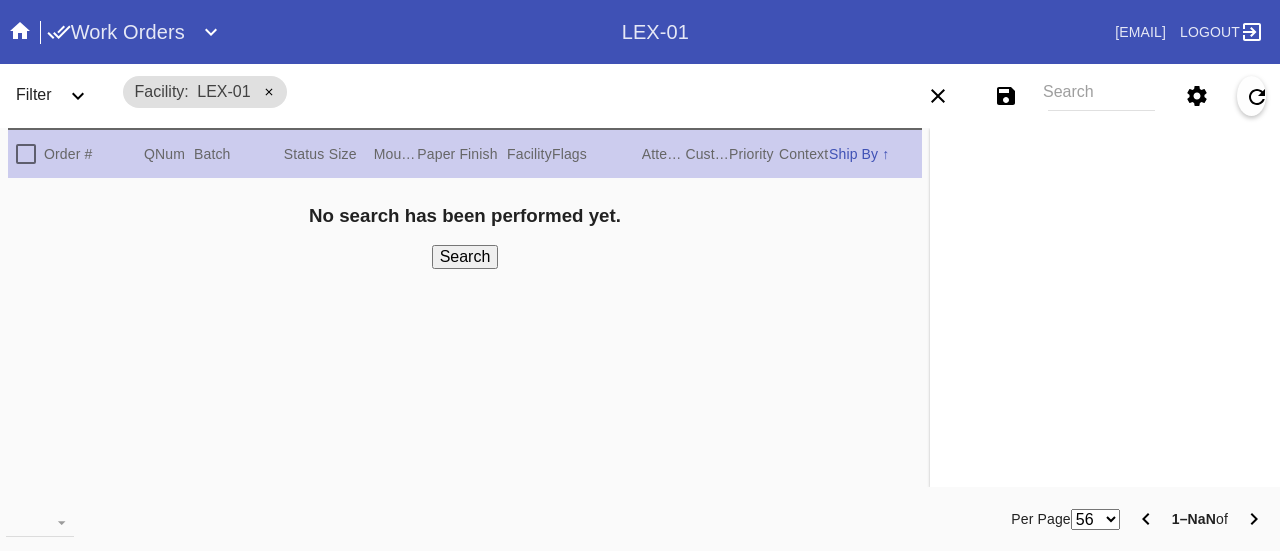 click at bounding box center (26, 154) 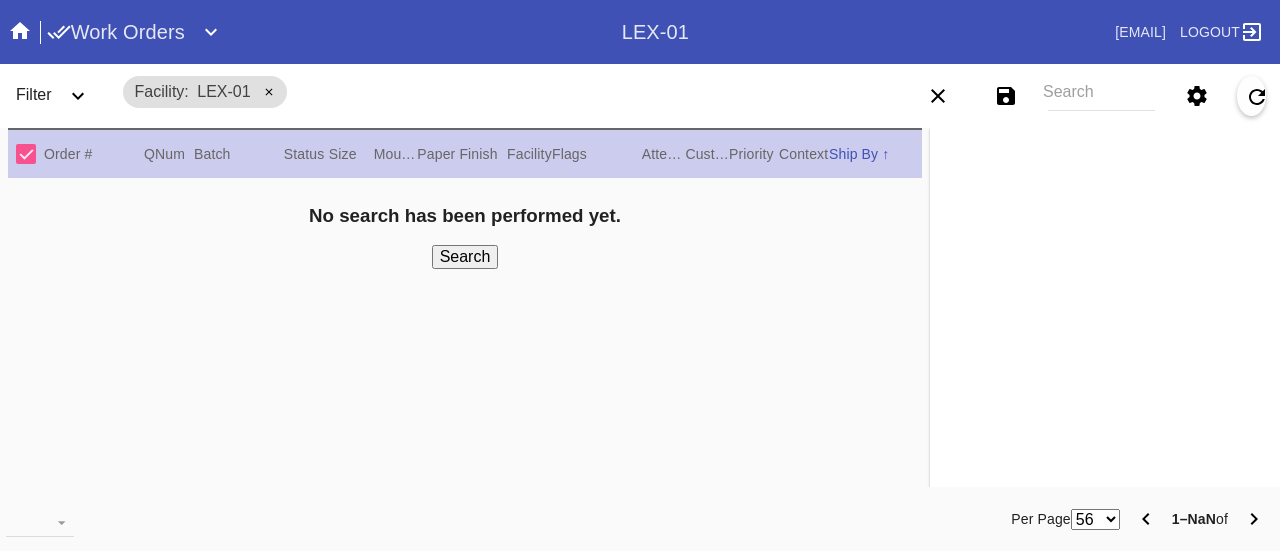 drag, startPoint x: 1088, startPoint y: 92, endPoint x: 1082, endPoint y: 83, distance: 10.816654 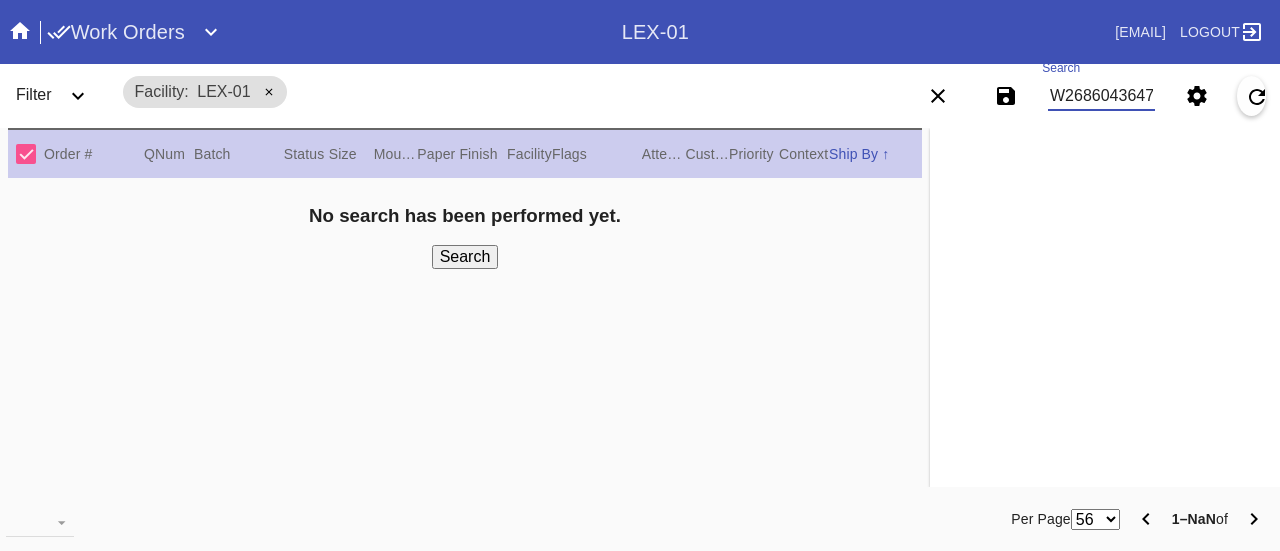 type on "W268604364771630" 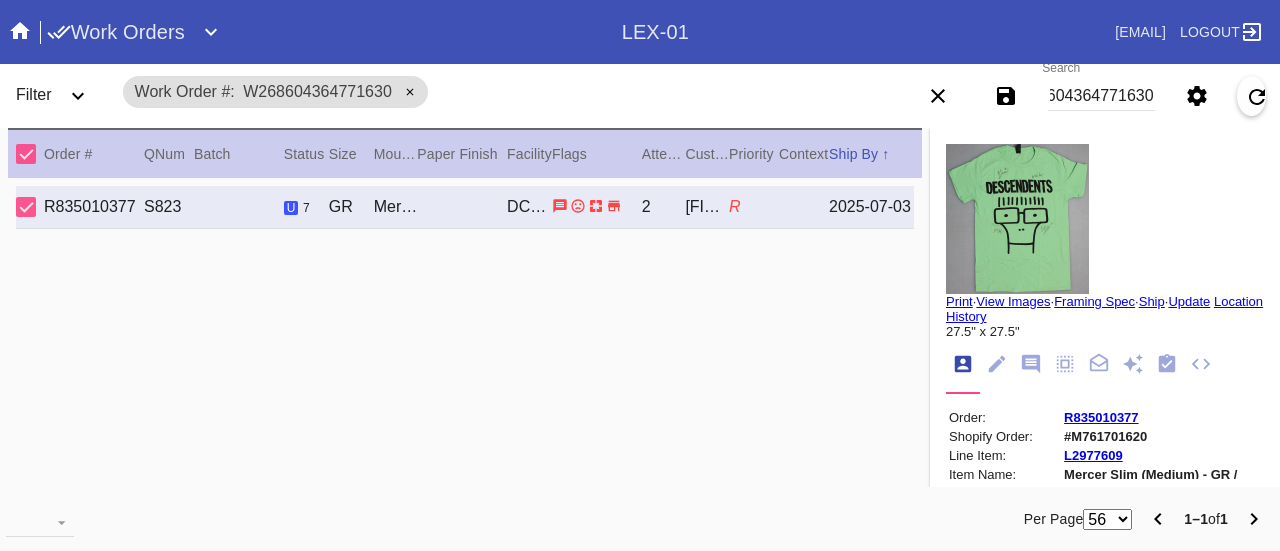 scroll, scrollTop: 0, scrollLeft: 0, axis: both 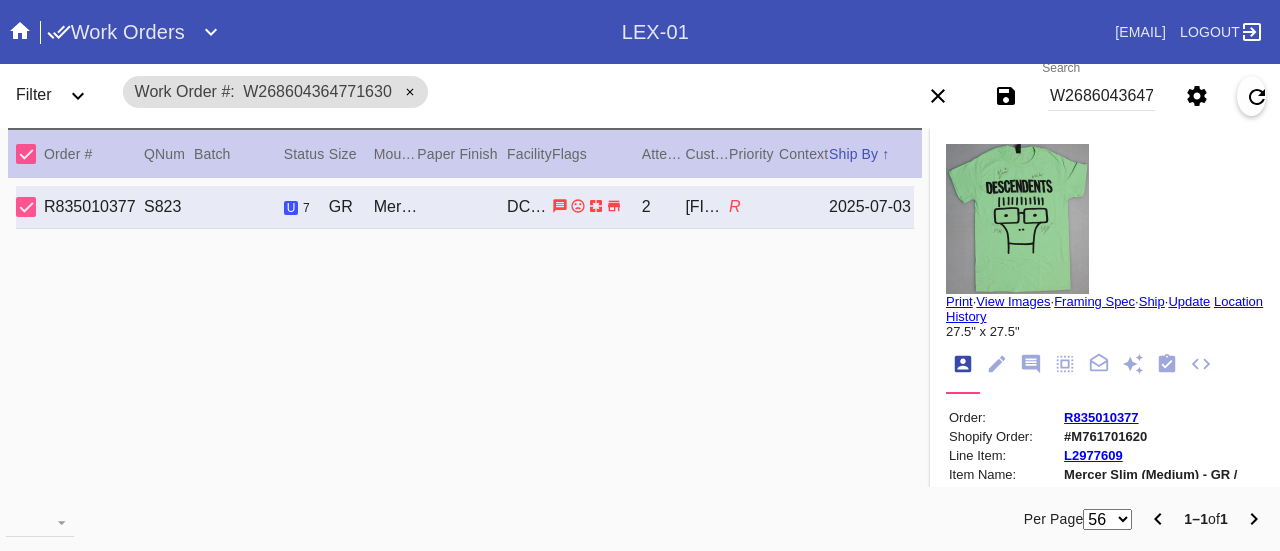 click on "View Images" at bounding box center (1013, 301) 